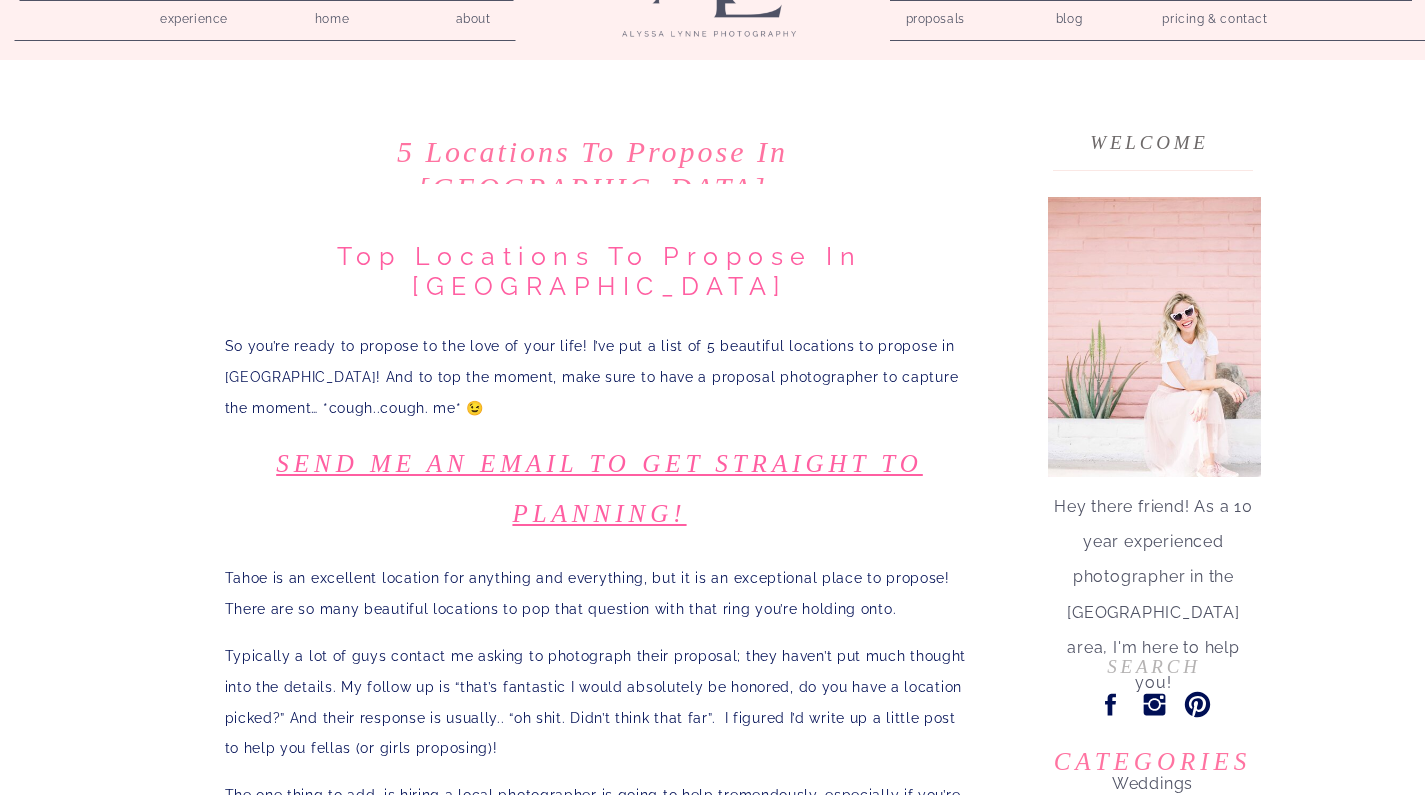scroll, scrollTop: 110, scrollLeft: 0, axis: vertical 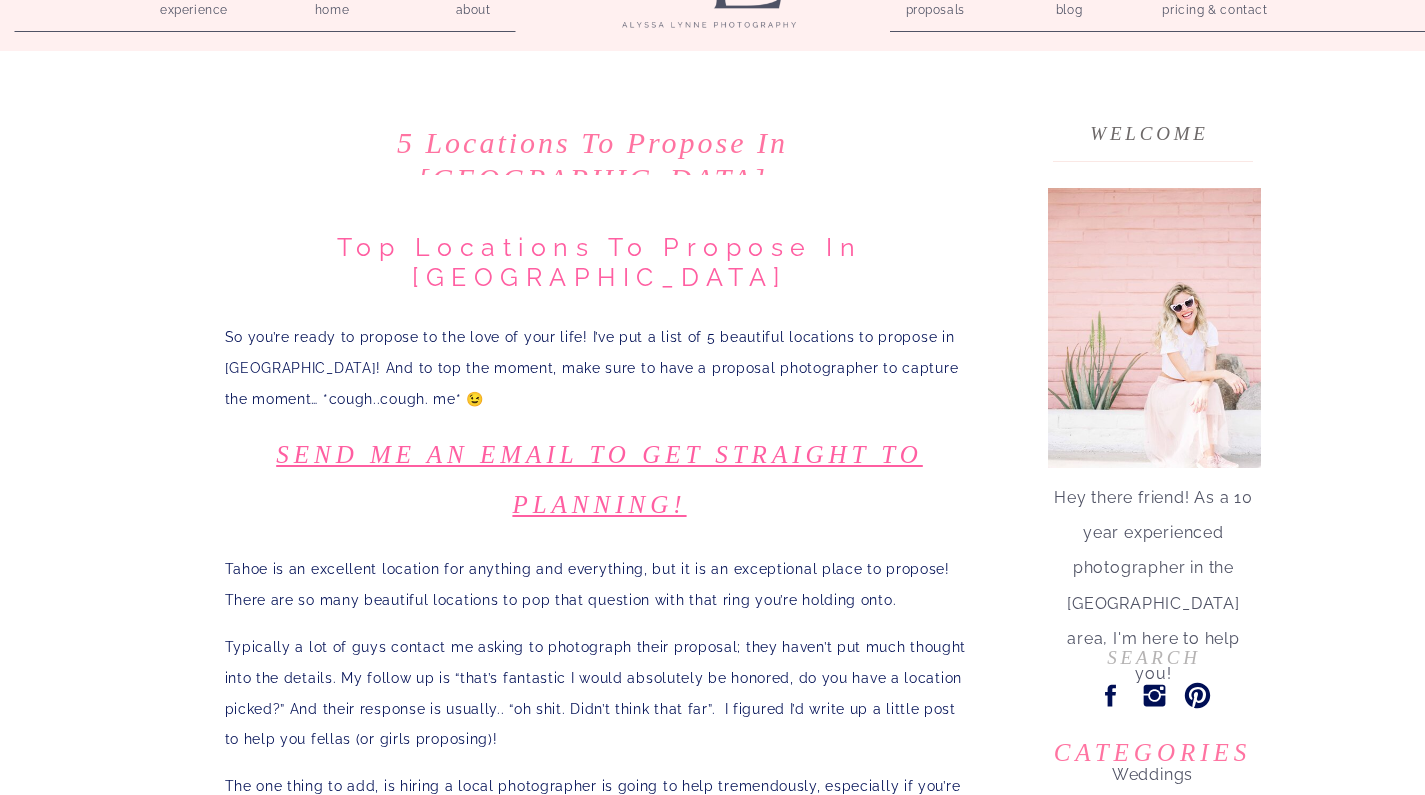 drag, startPoint x: 1158, startPoint y: 335, endPoint x: 1155, endPoint y: 417, distance: 82.05486 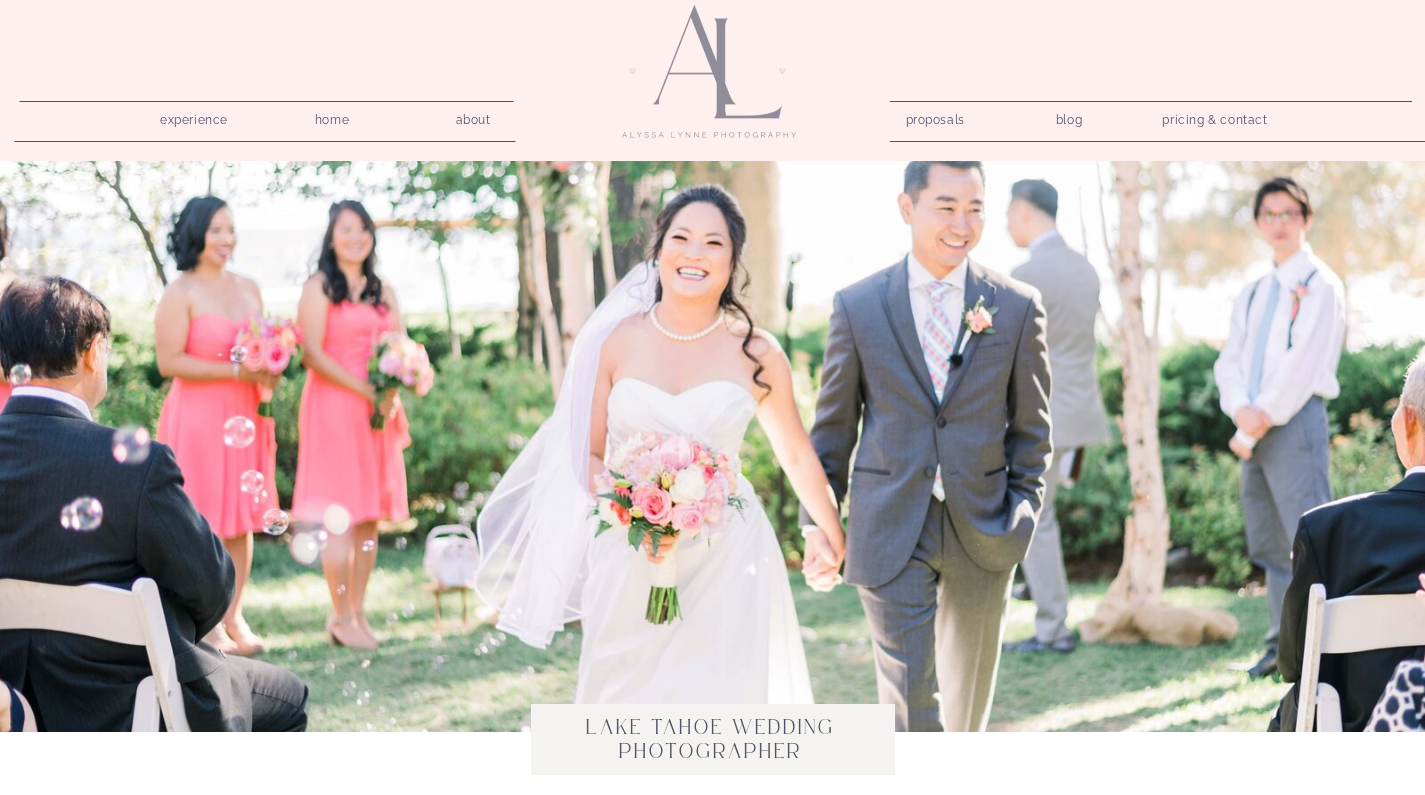 scroll, scrollTop: 0, scrollLeft: 0, axis: both 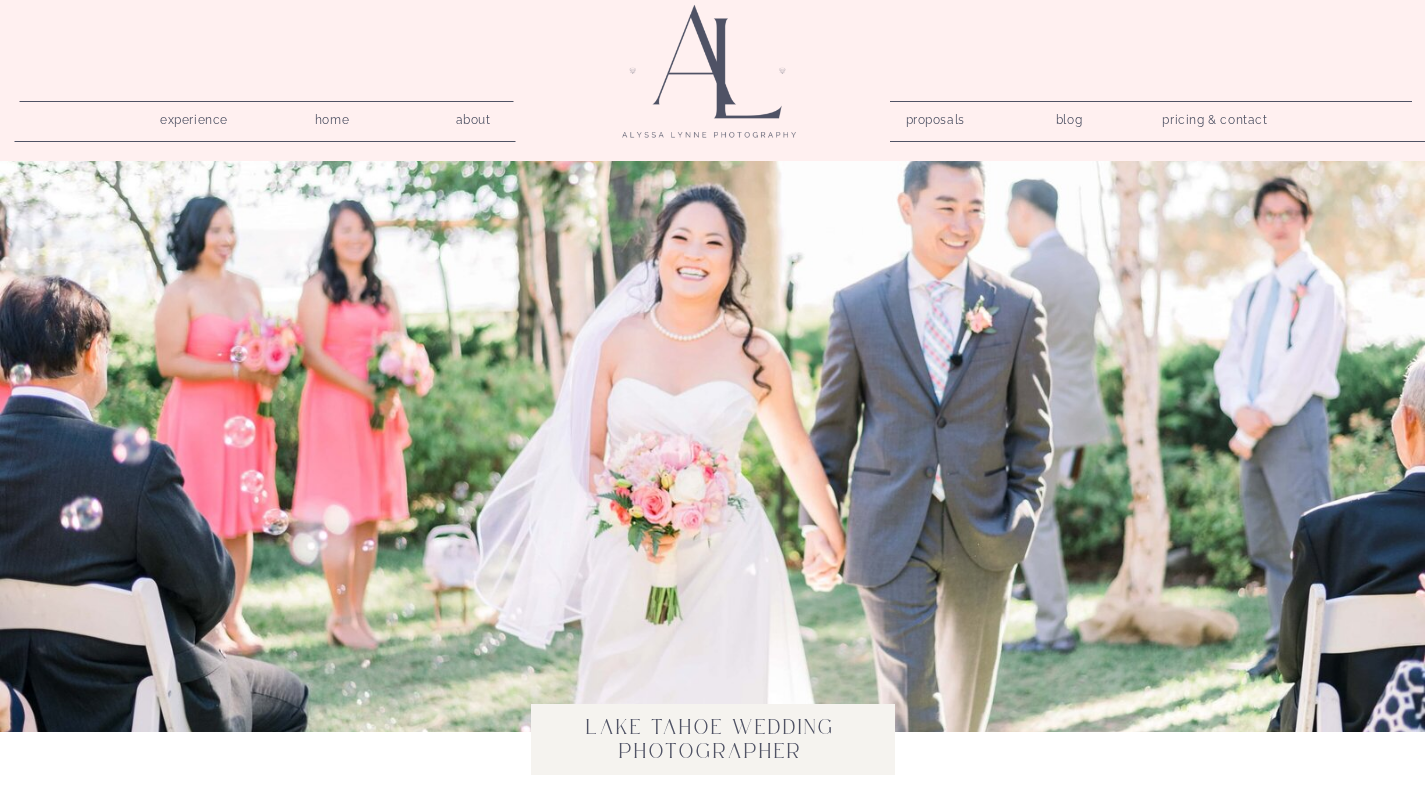 drag, startPoint x: 720, startPoint y: 368, endPoint x: 724, endPoint y: 484, distance: 116.06895 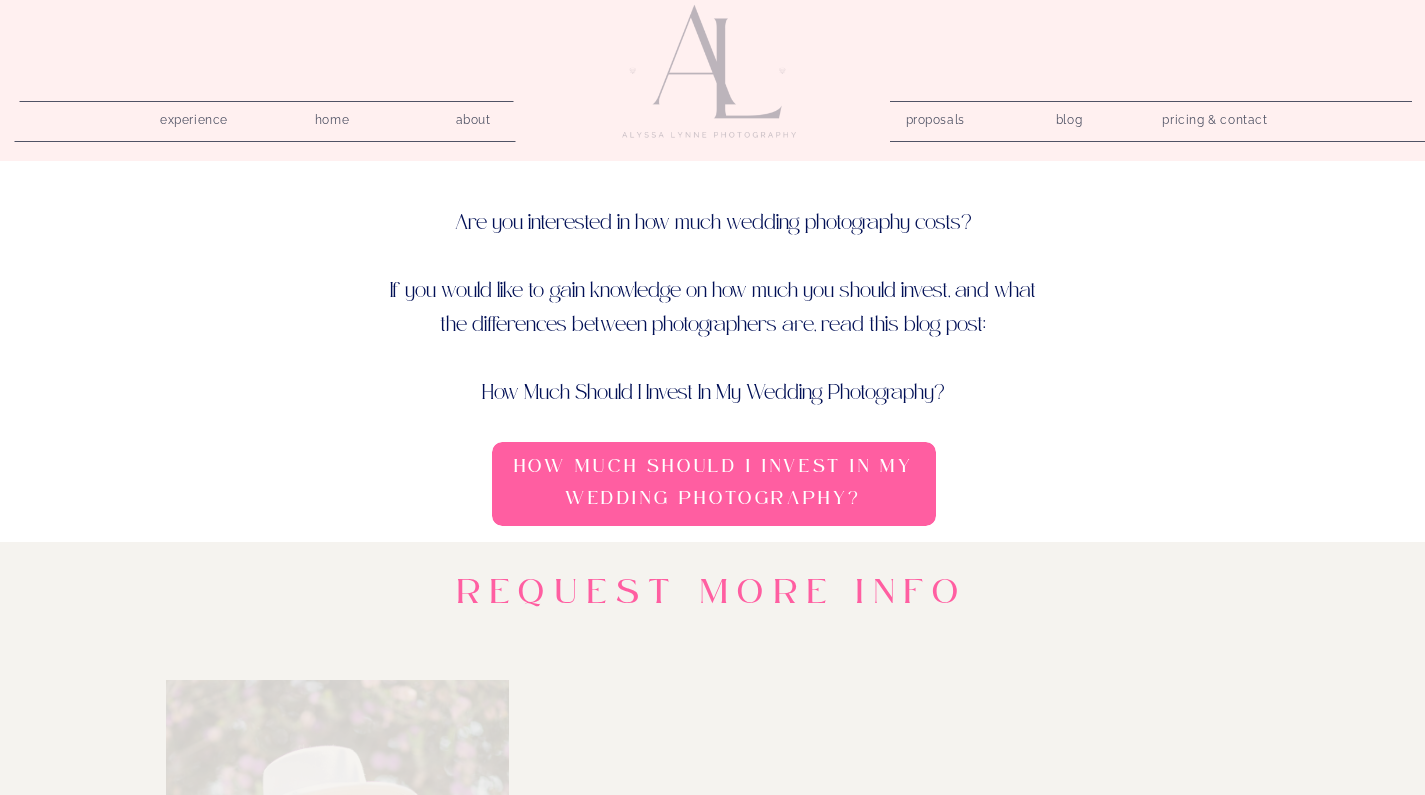 scroll, scrollTop: 0, scrollLeft: 0, axis: both 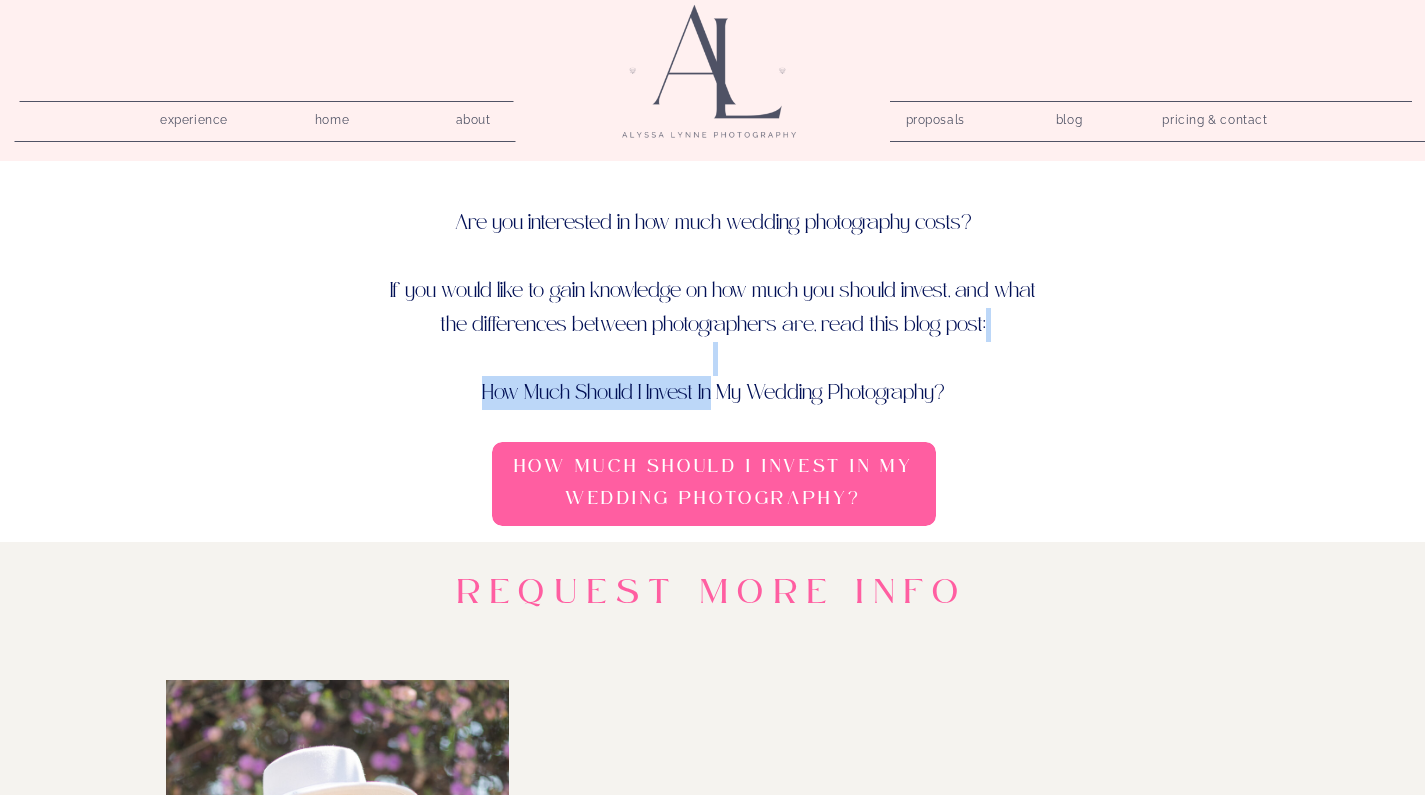 drag, startPoint x: 707, startPoint y: 355, endPoint x: 712, endPoint y: 387, distance: 32.38827 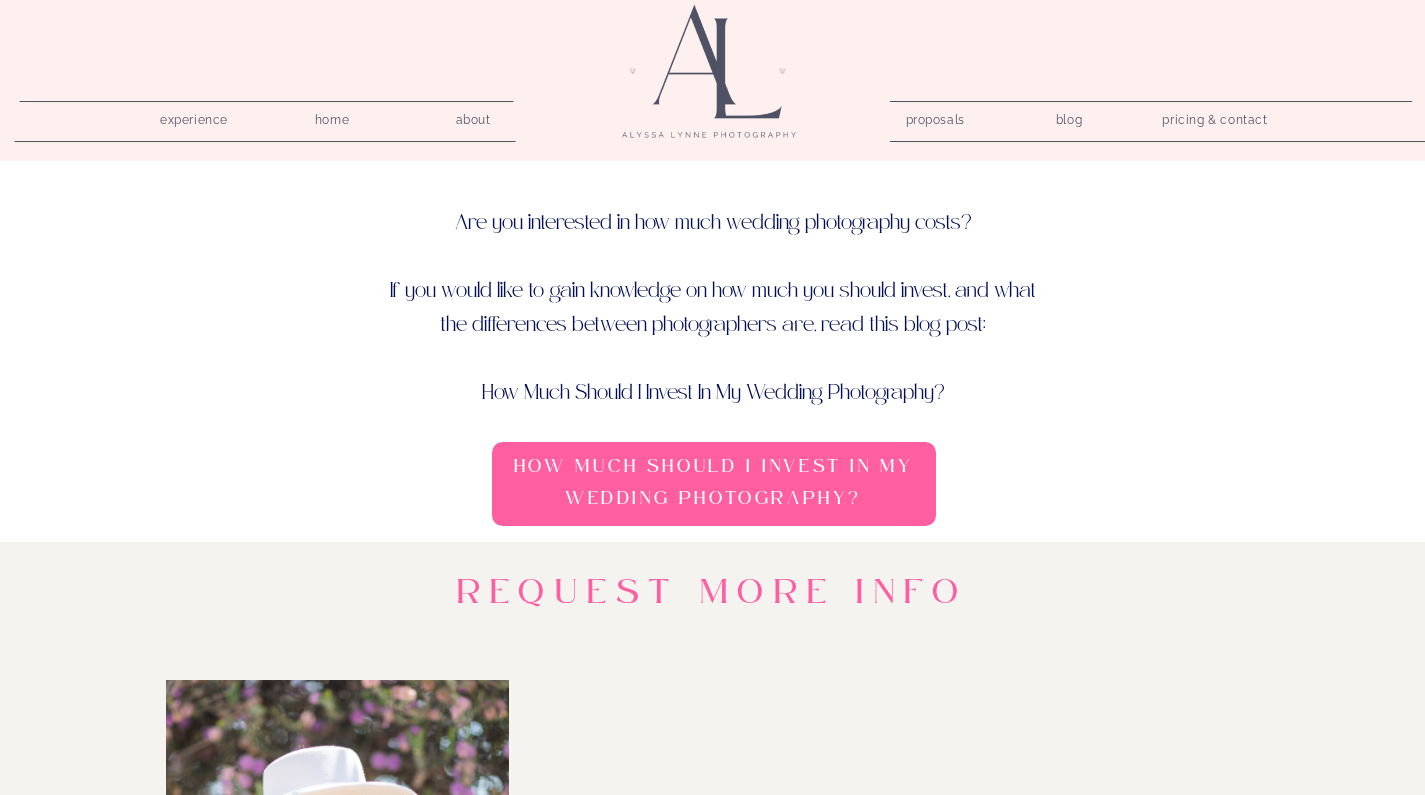 click on "Are you interested in how much wedding photography costs?  If you would like to gain knowledge on how much you should invest, and what the differences between photographers are, read this blog post:  How Much Should I Invest In My Wedding Photography?" at bounding box center [713, 286] 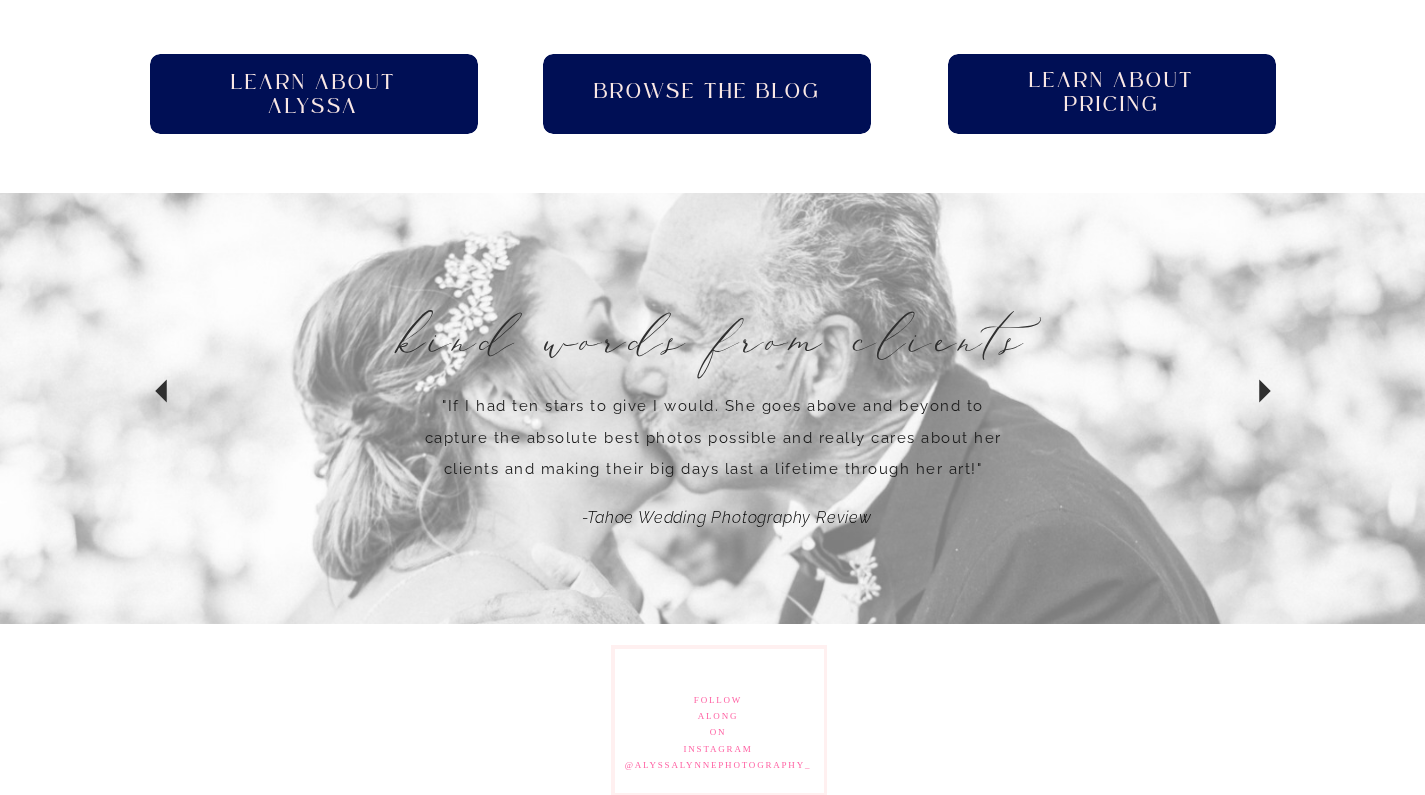 scroll, scrollTop: 1514, scrollLeft: 0, axis: vertical 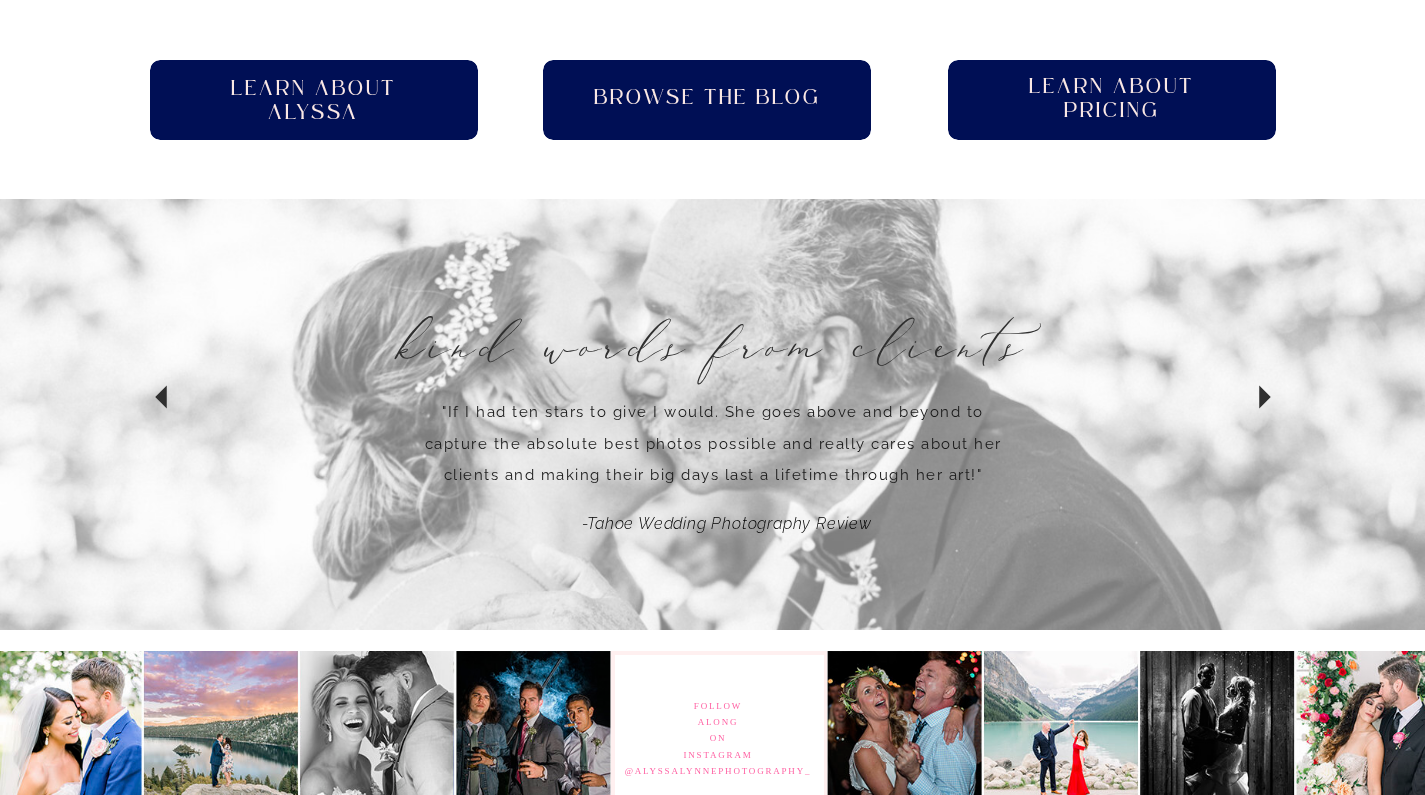 click on "Learn About pricing" at bounding box center [1112, 100] 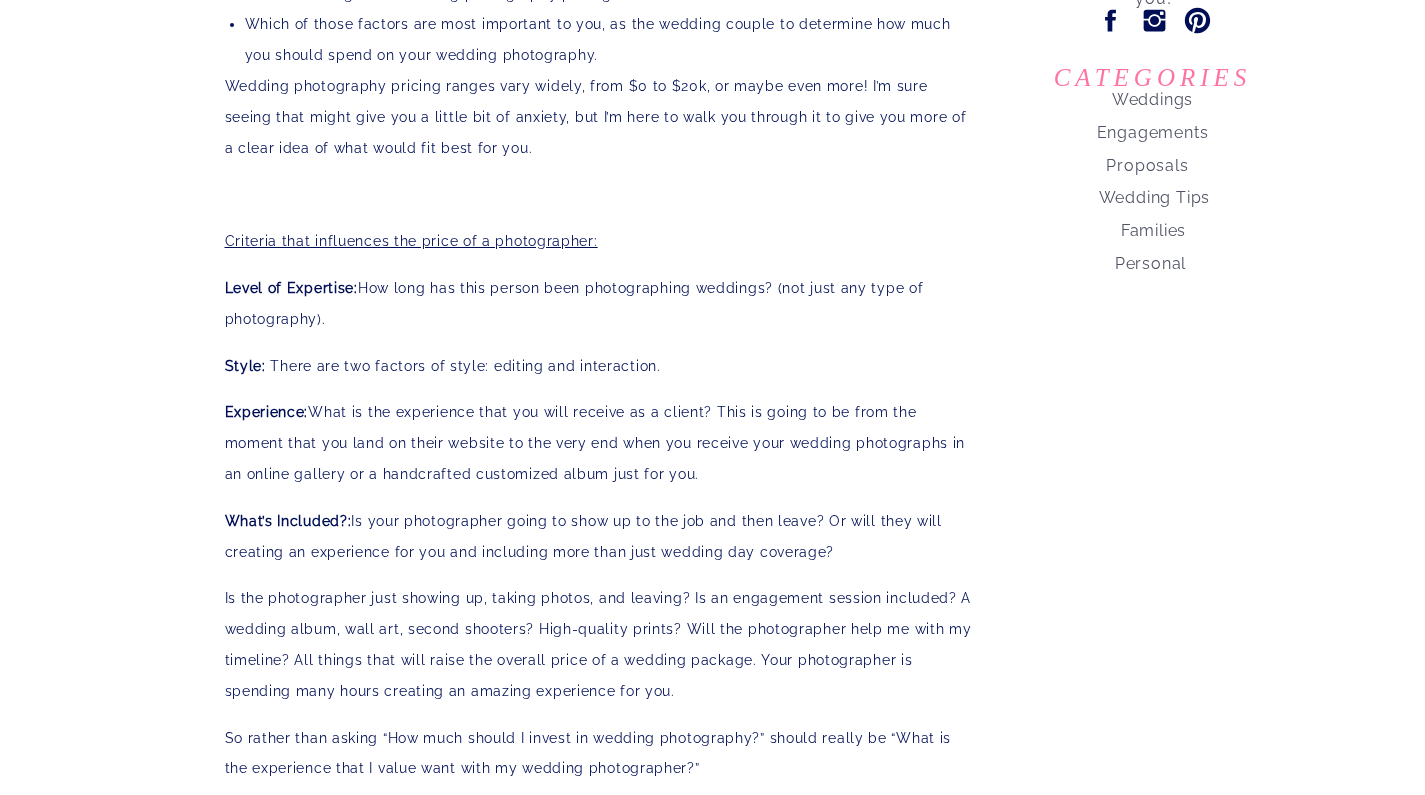 scroll, scrollTop: 786, scrollLeft: 0, axis: vertical 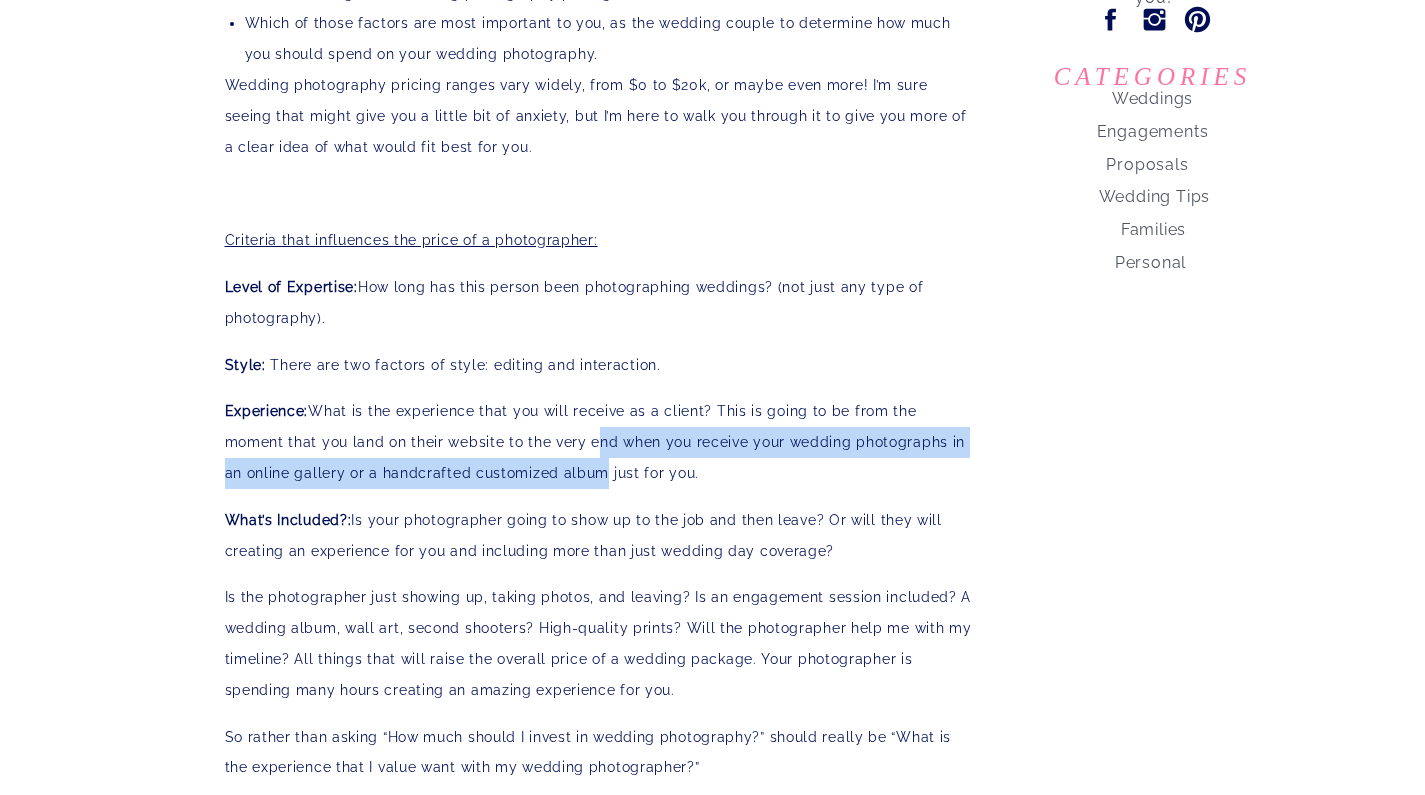 drag, startPoint x: 591, startPoint y: 394, endPoint x: 596, endPoint y: 422, distance: 28.442924 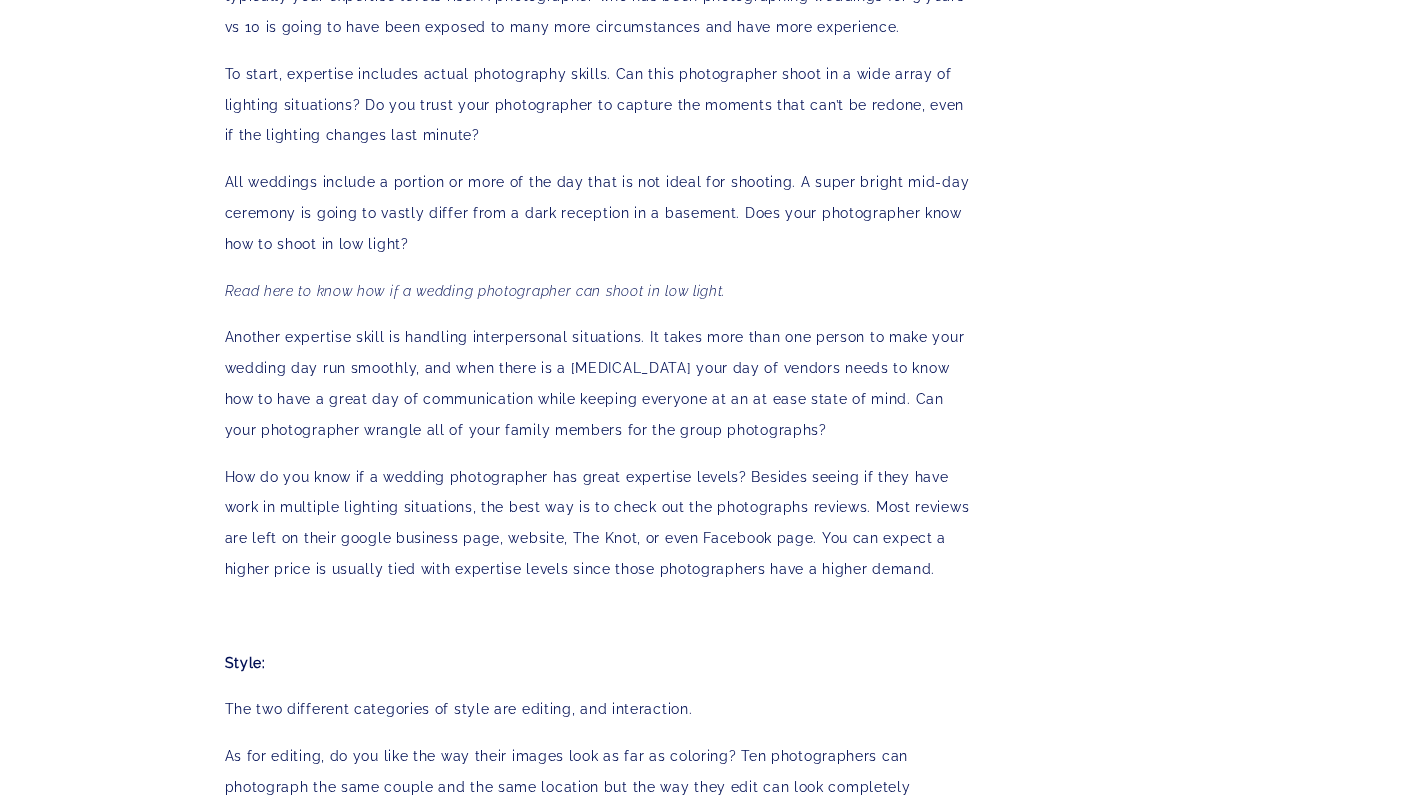 scroll, scrollTop: 1762, scrollLeft: 0, axis: vertical 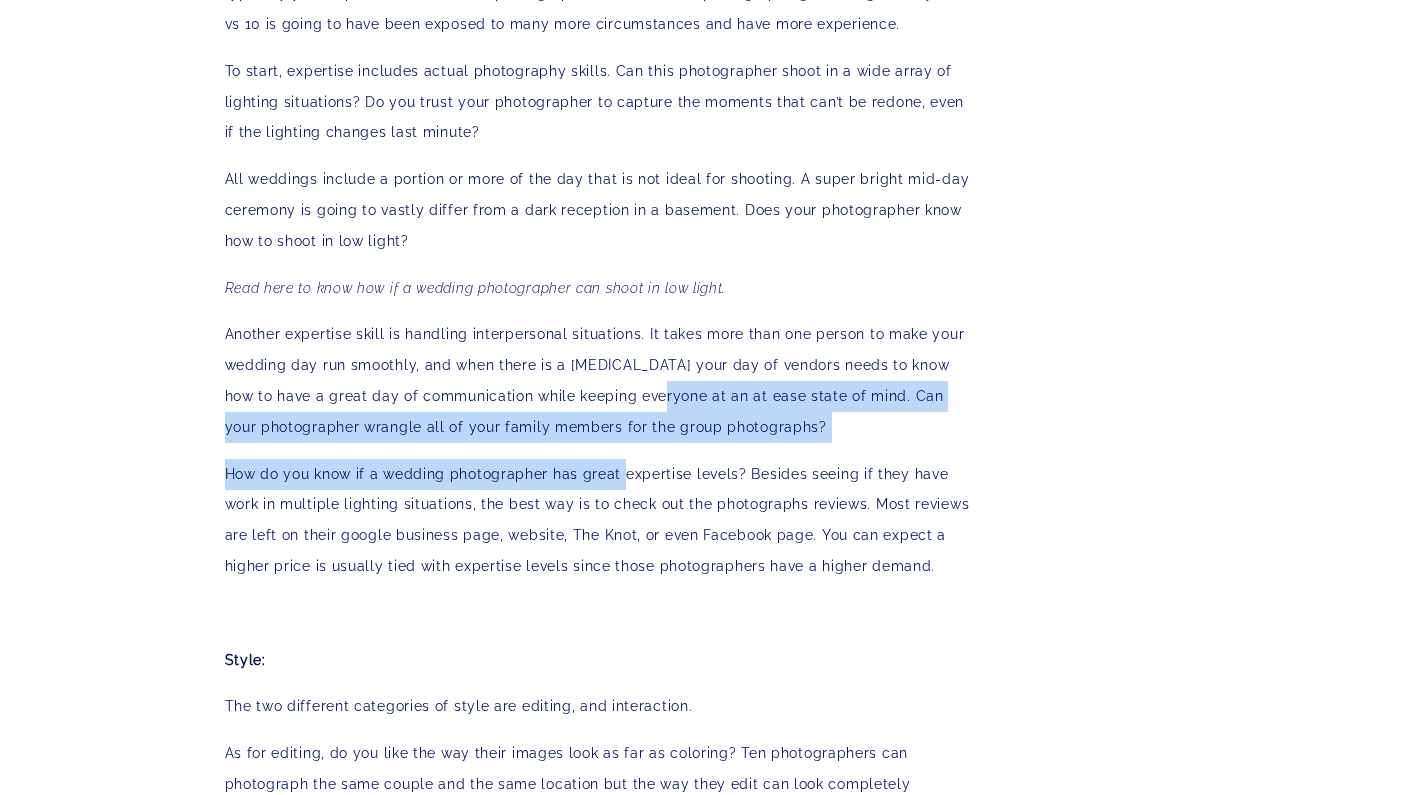 drag, startPoint x: 615, startPoint y: 329, endPoint x: 620, endPoint y: 415, distance: 86.145226 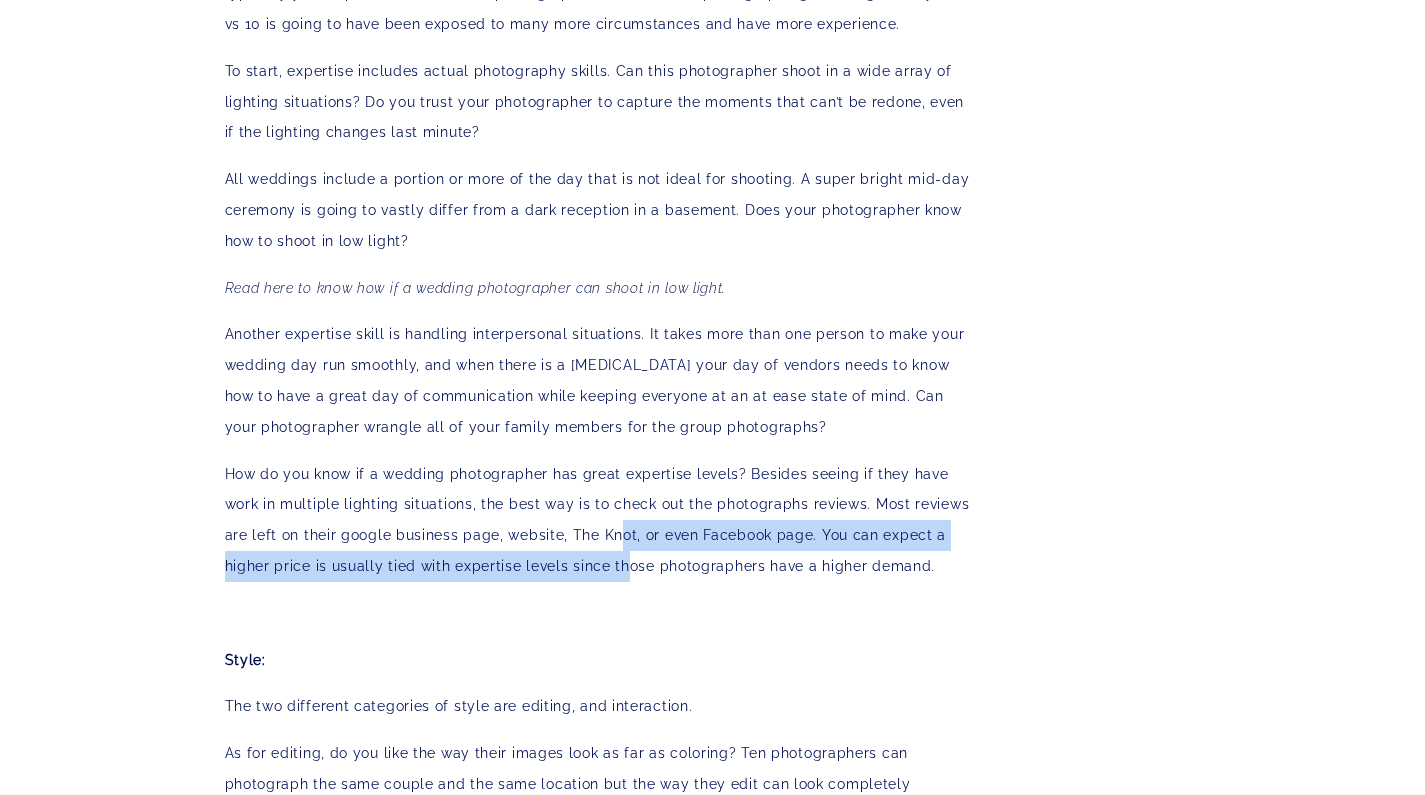 drag, startPoint x: 620, startPoint y: 461, endPoint x: 626, endPoint y: 480, distance: 19.924858 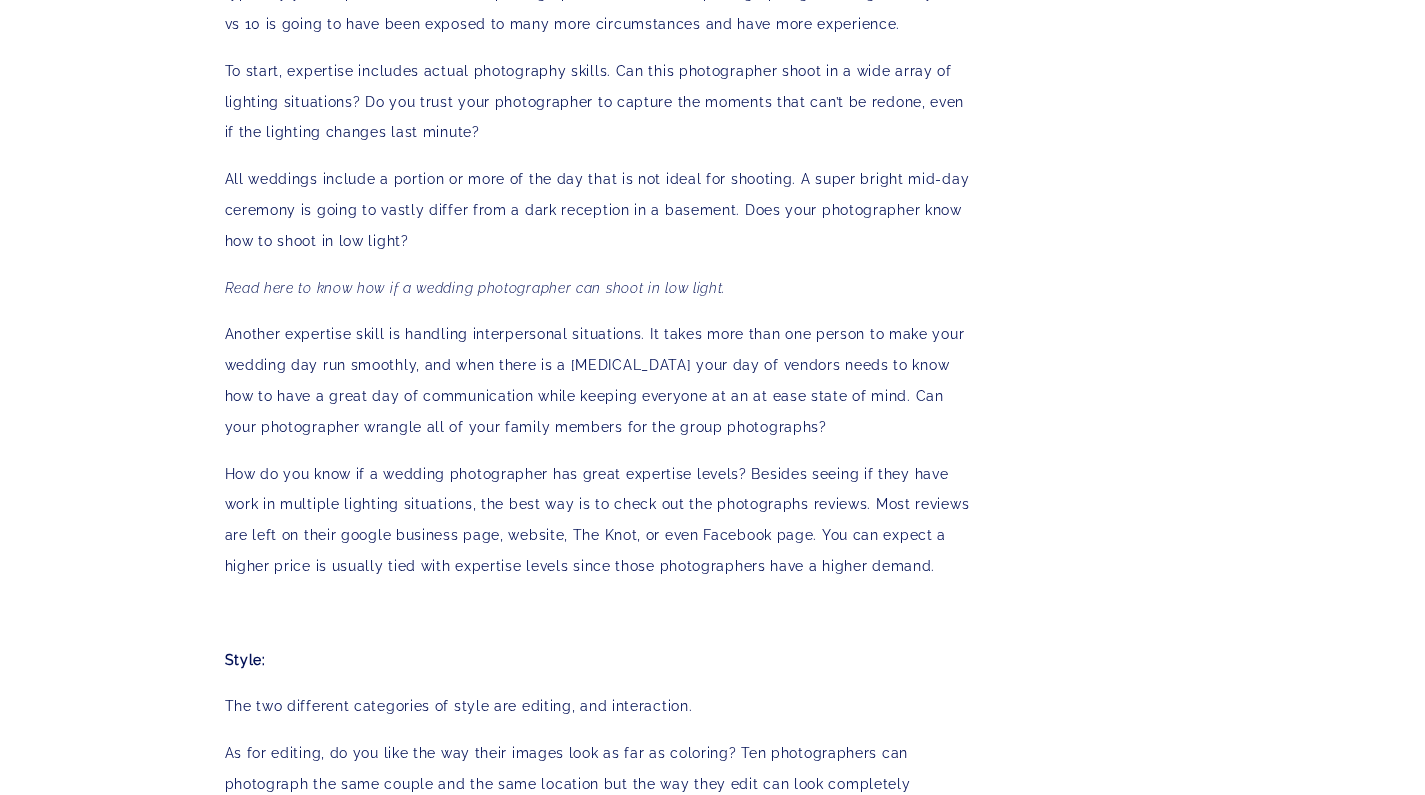 click on "How do you know if a wedding photographer has great expertise levels? Besides seeing if they have work in multiple lighting situations, the best way is to check out the photographs reviews. Most reviews are left on their google business page, website, The Knot, or even Facebook page. You can expect a higher price is usually tied with expertise levels since those photographers have a higher demand." at bounding box center [597, 520] 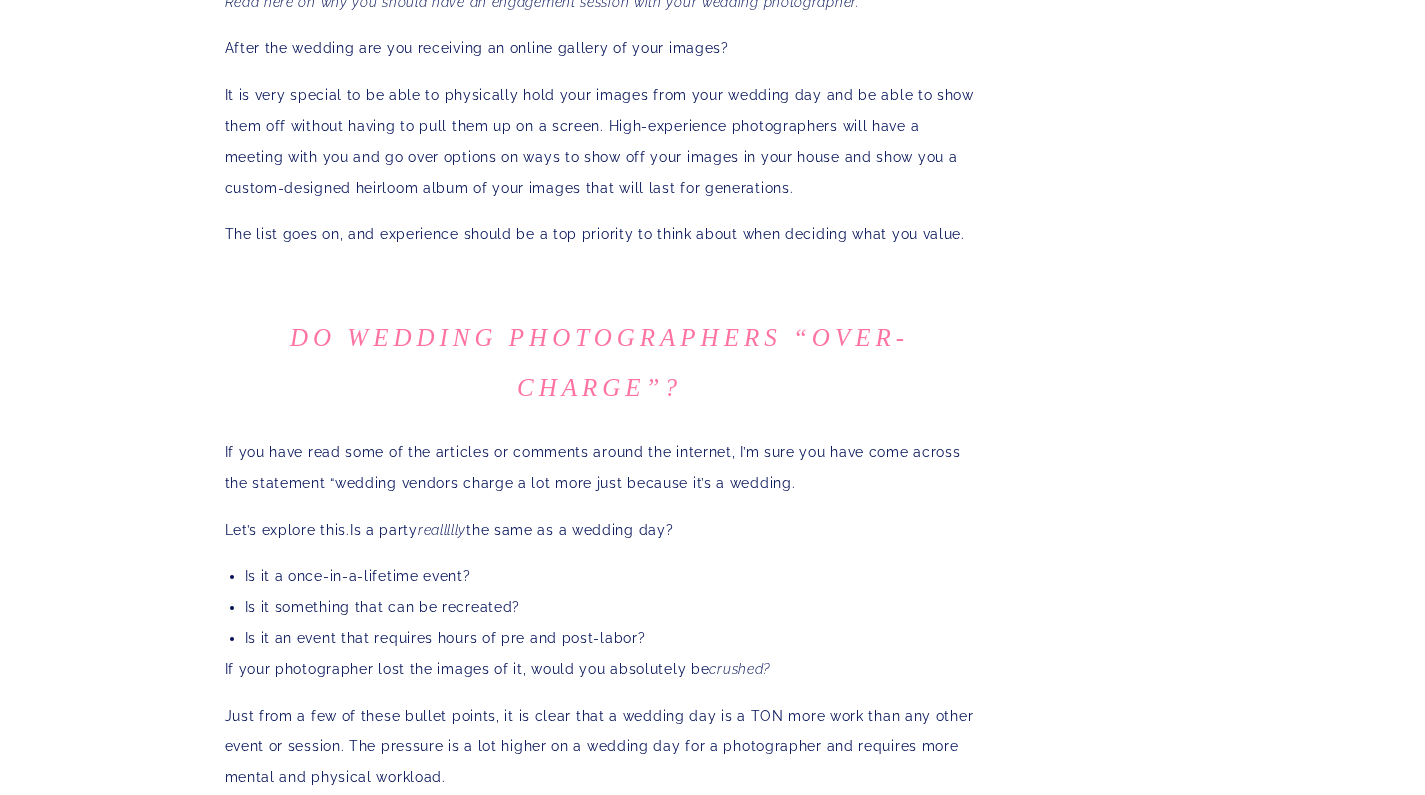scroll, scrollTop: 3205, scrollLeft: 0, axis: vertical 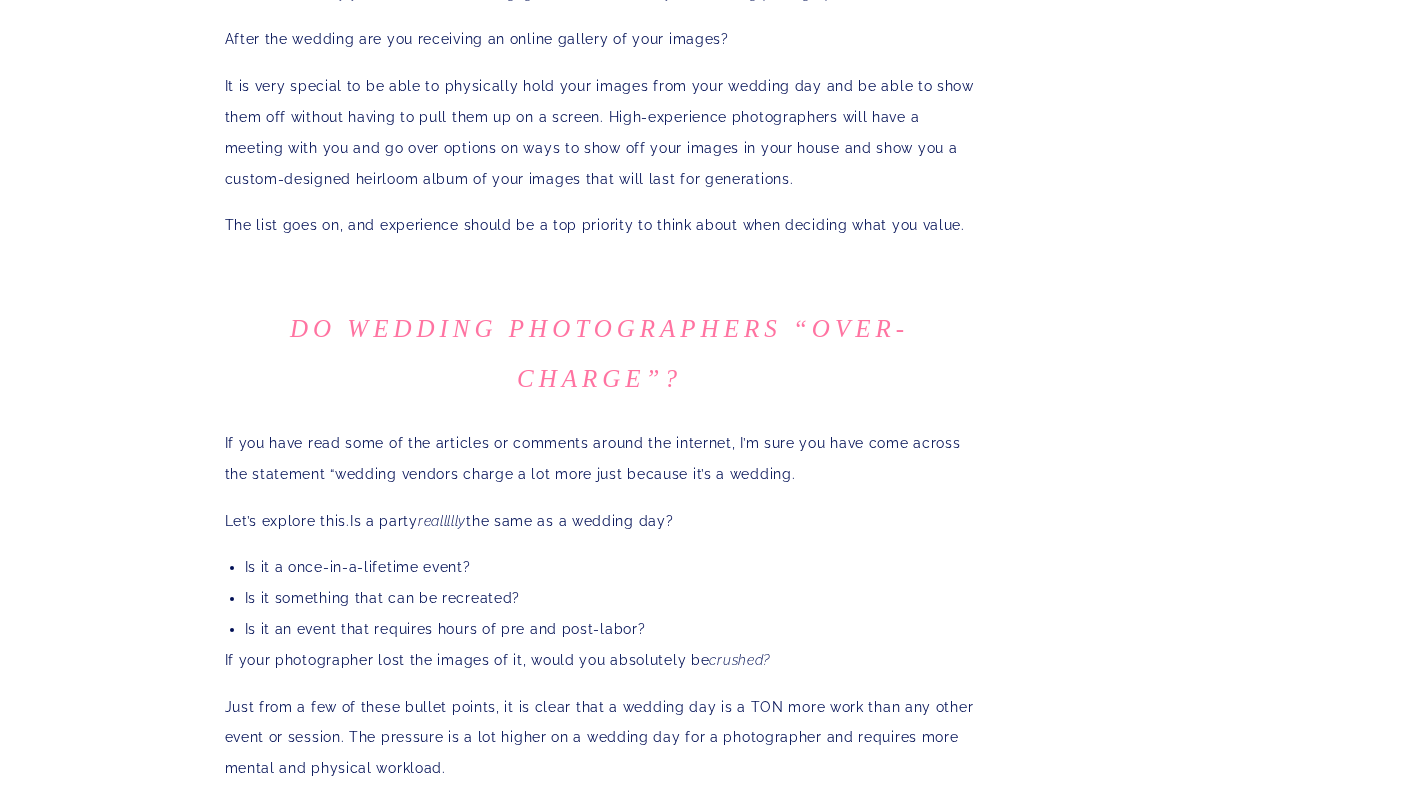 click on "Is it something that can be recreated?" at bounding box center (610, 598) 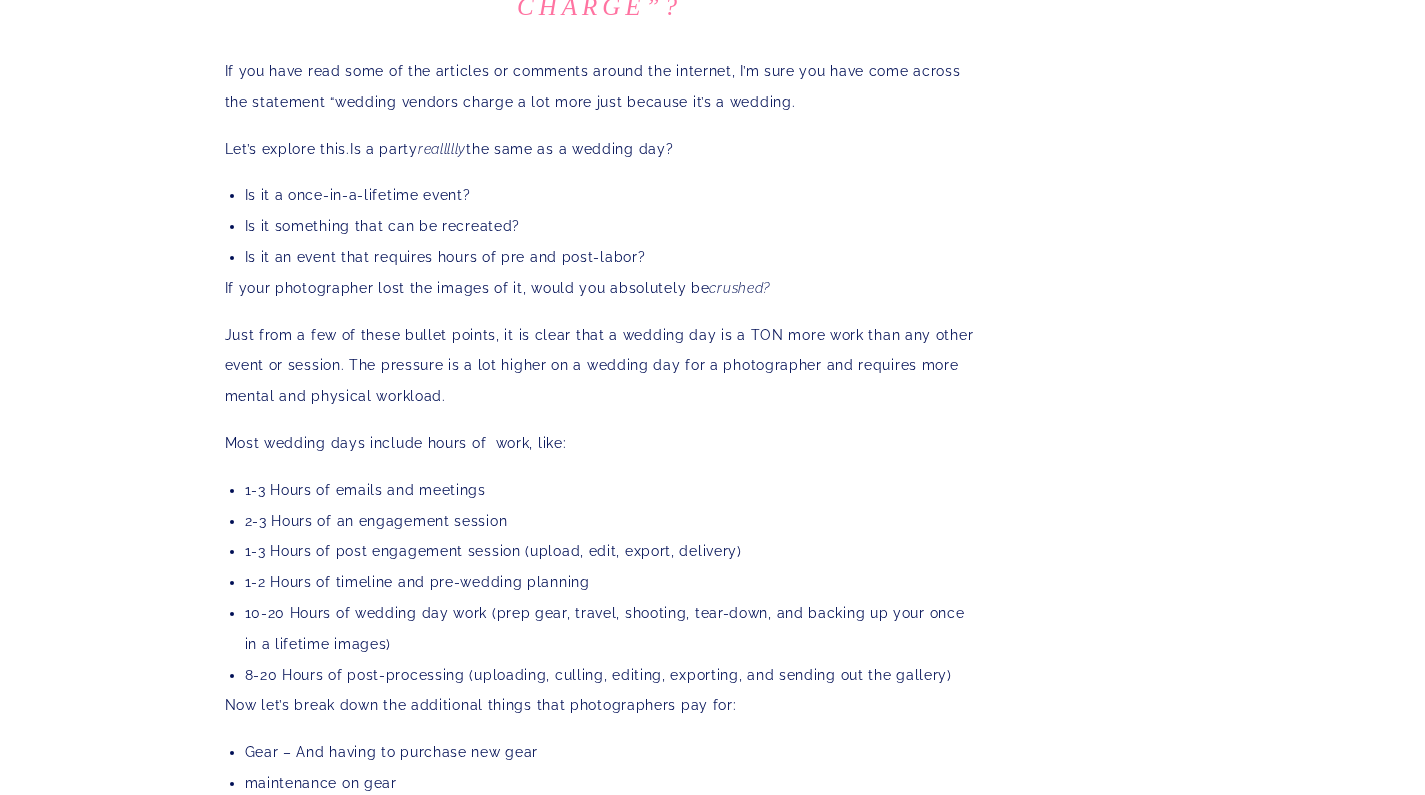 scroll, scrollTop: 3578, scrollLeft: 0, axis: vertical 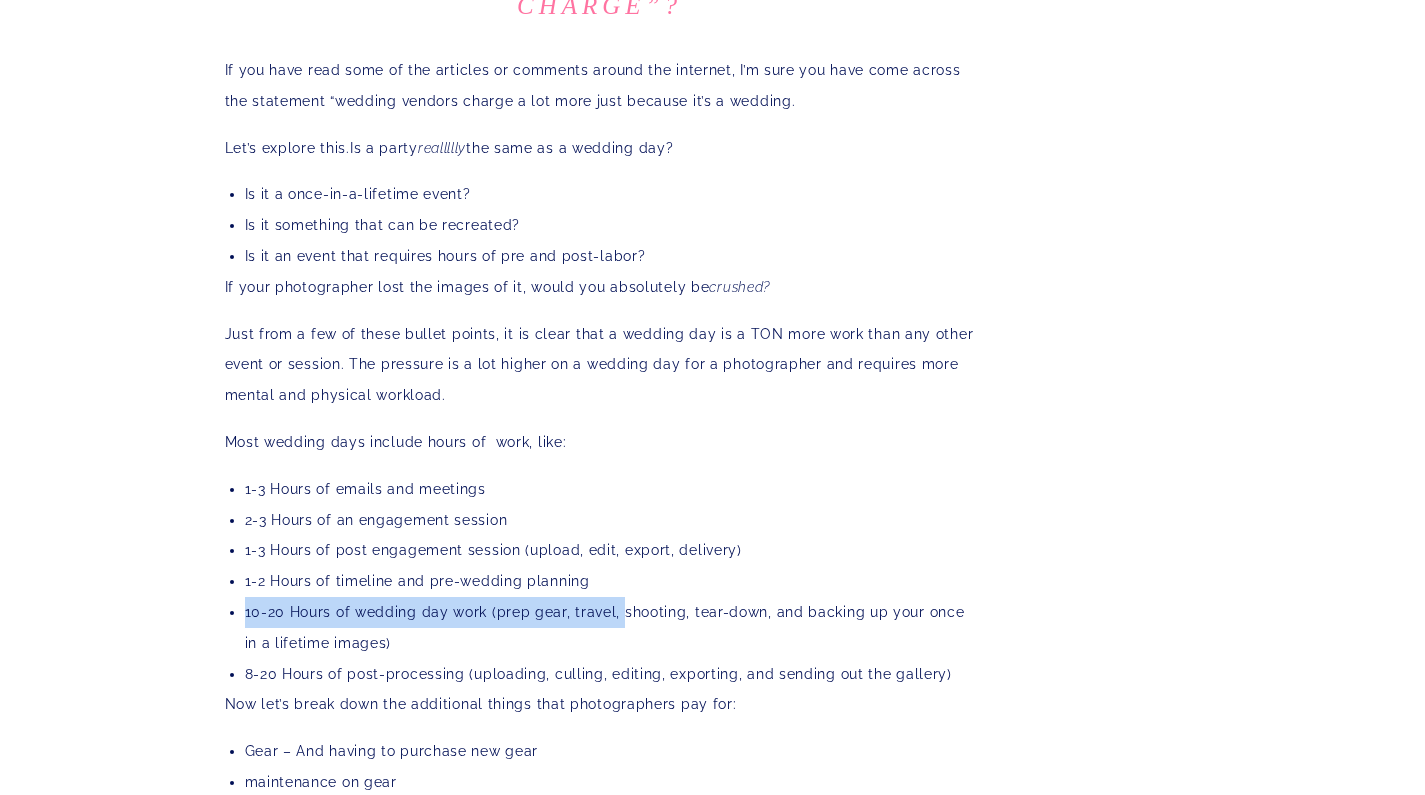 drag, startPoint x: 611, startPoint y: 483, endPoint x: 615, endPoint y: 504, distance: 21.377558 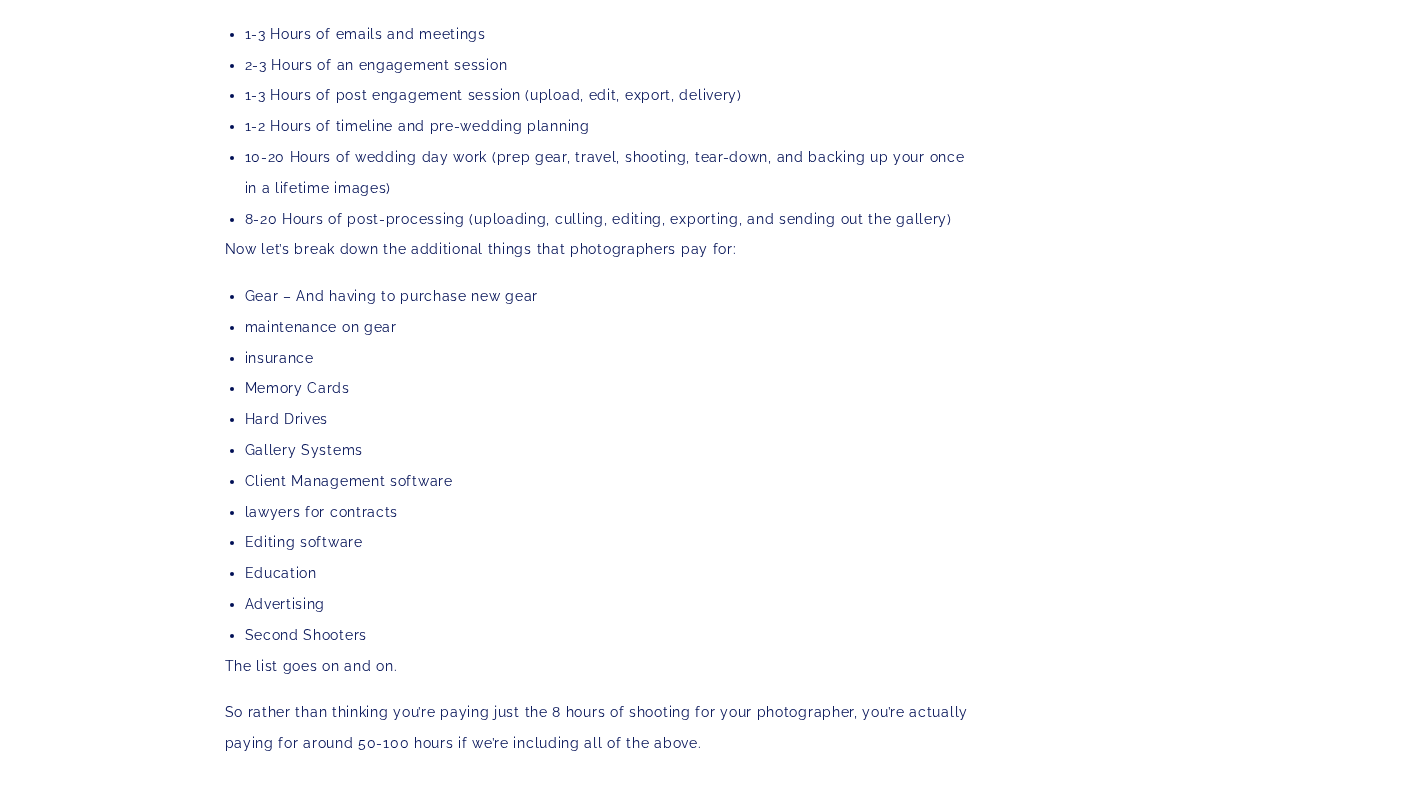 scroll, scrollTop: 4034, scrollLeft: 0, axis: vertical 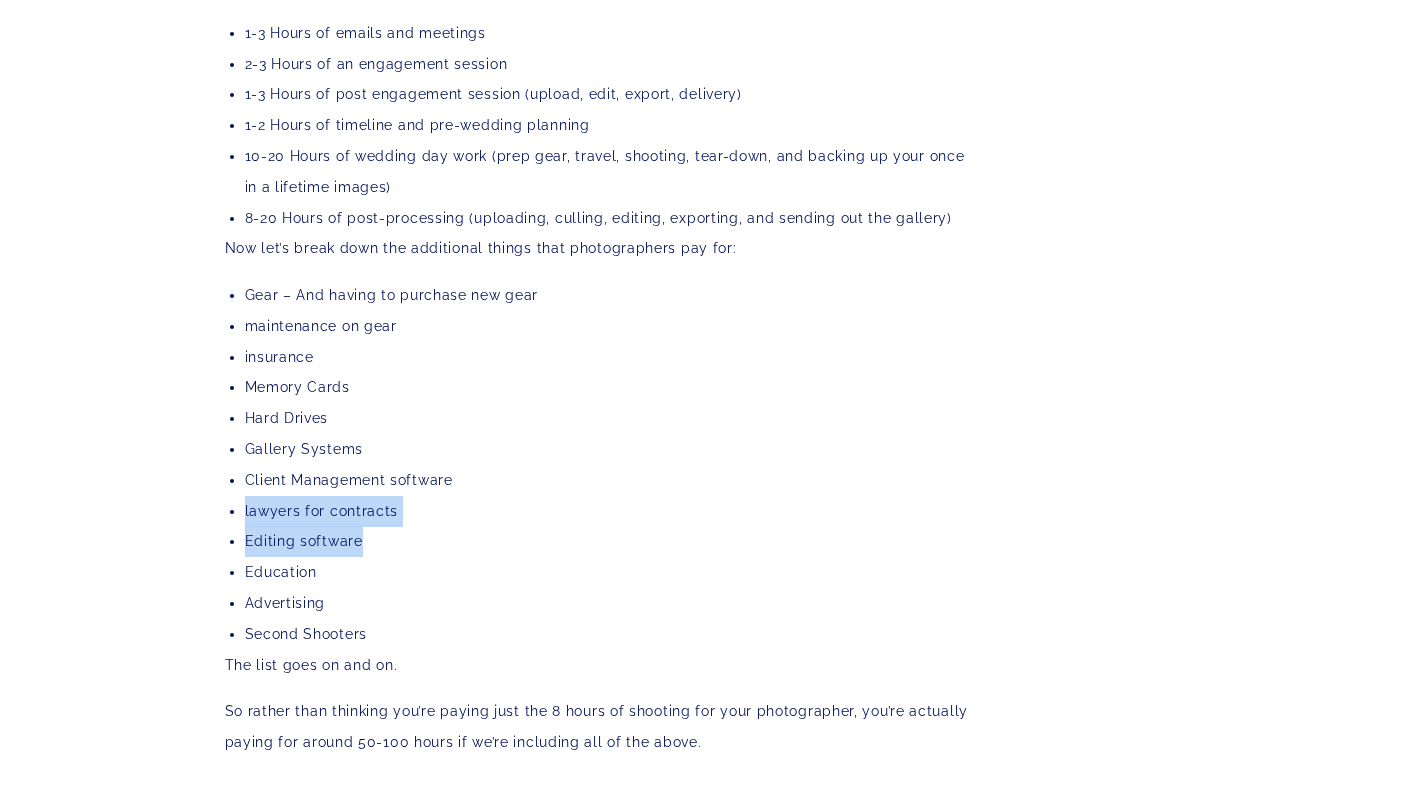 drag, startPoint x: 624, startPoint y: 389, endPoint x: 643, endPoint y: 435, distance: 49.76947 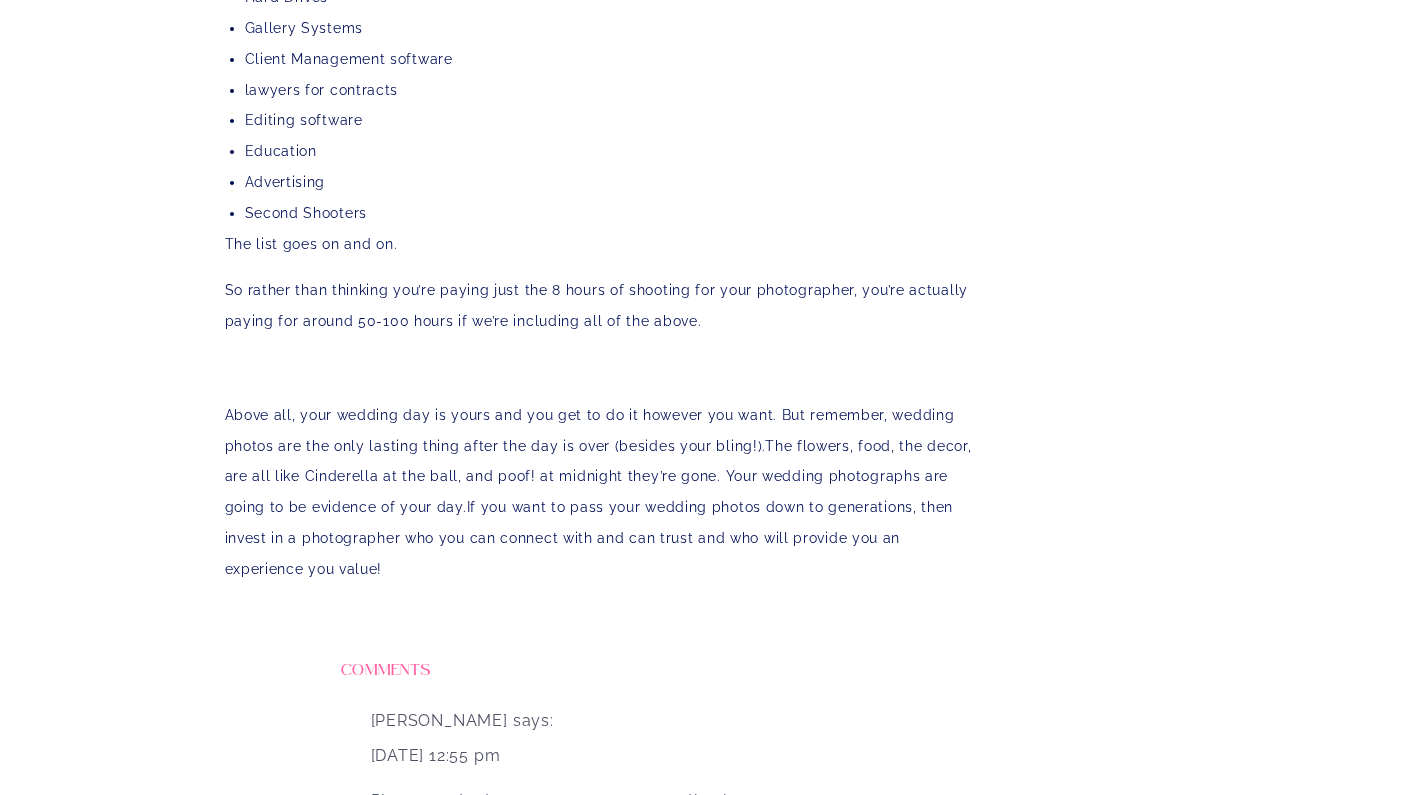 scroll, scrollTop: 4463, scrollLeft: 0, axis: vertical 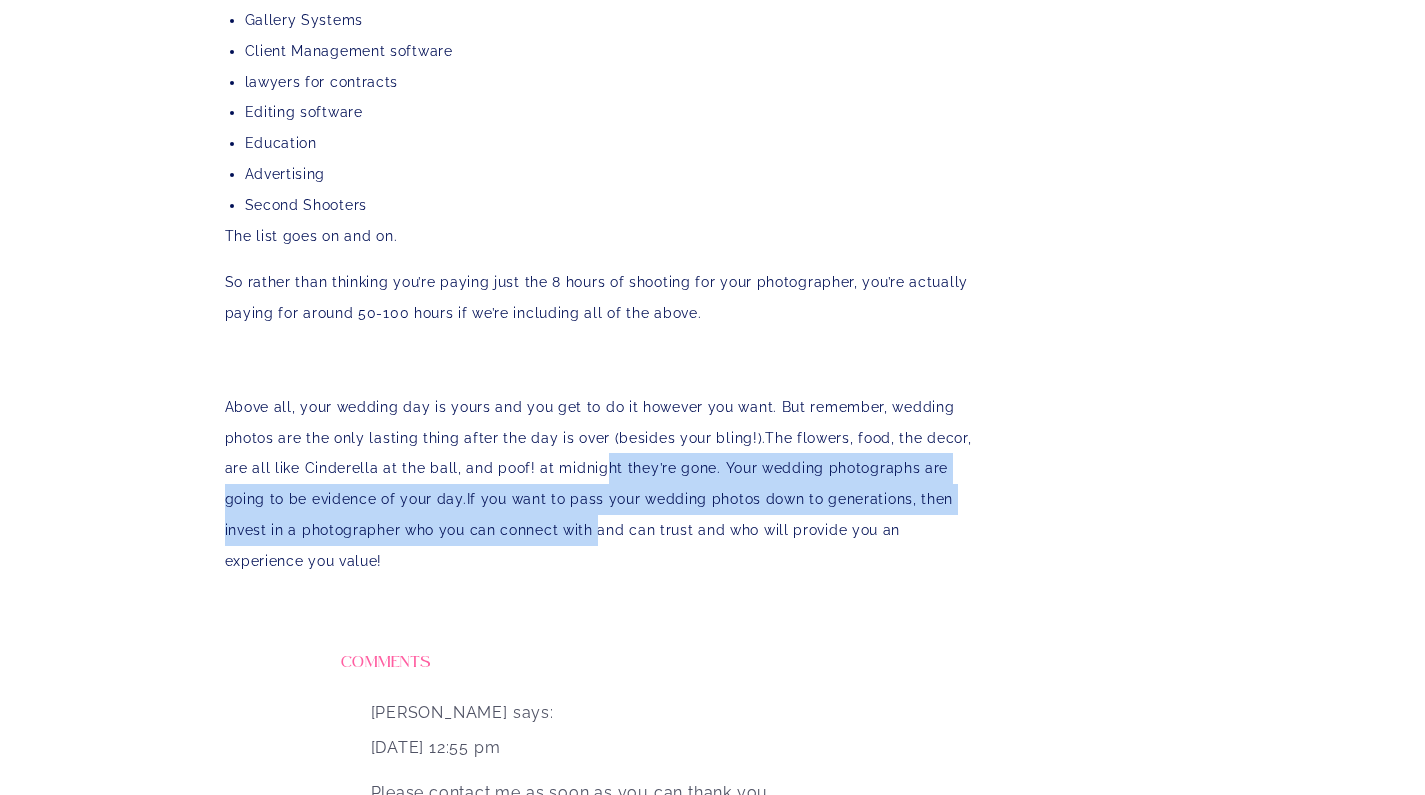 drag, startPoint x: 600, startPoint y: 367, endPoint x: 595, endPoint y: 408, distance: 41.303753 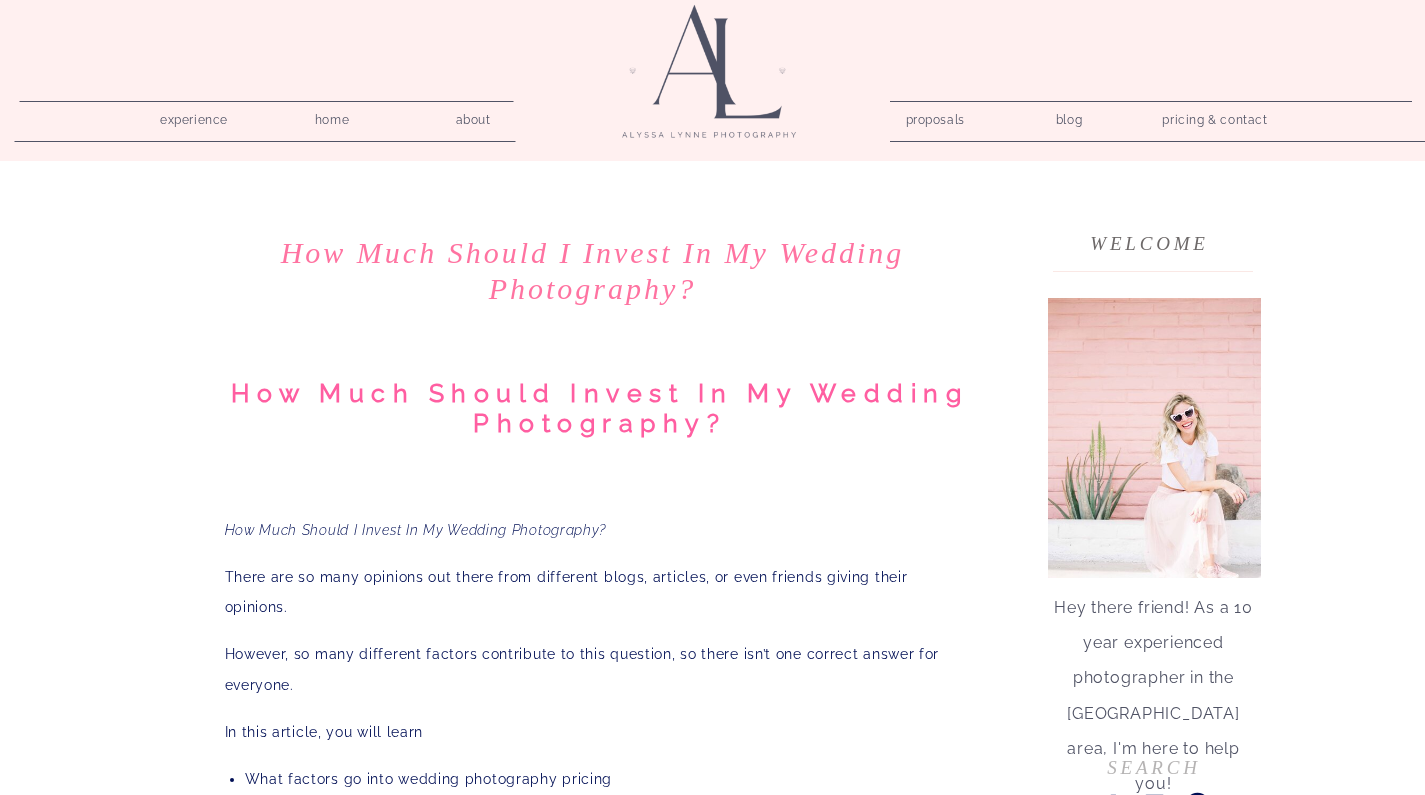 scroll, scrollTop: 0, scrollLeft: 0, axis: both 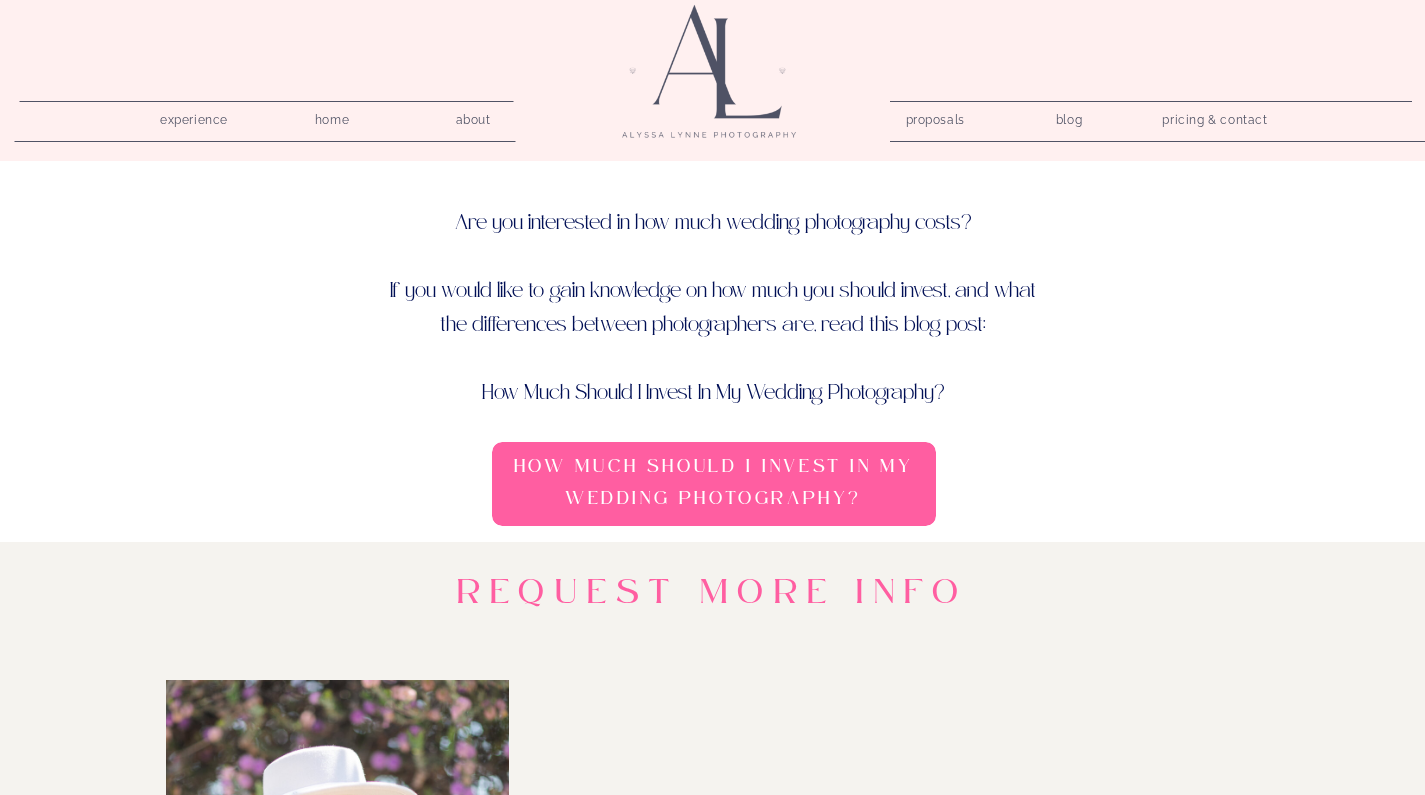 click at bounding box center (1158, 141) 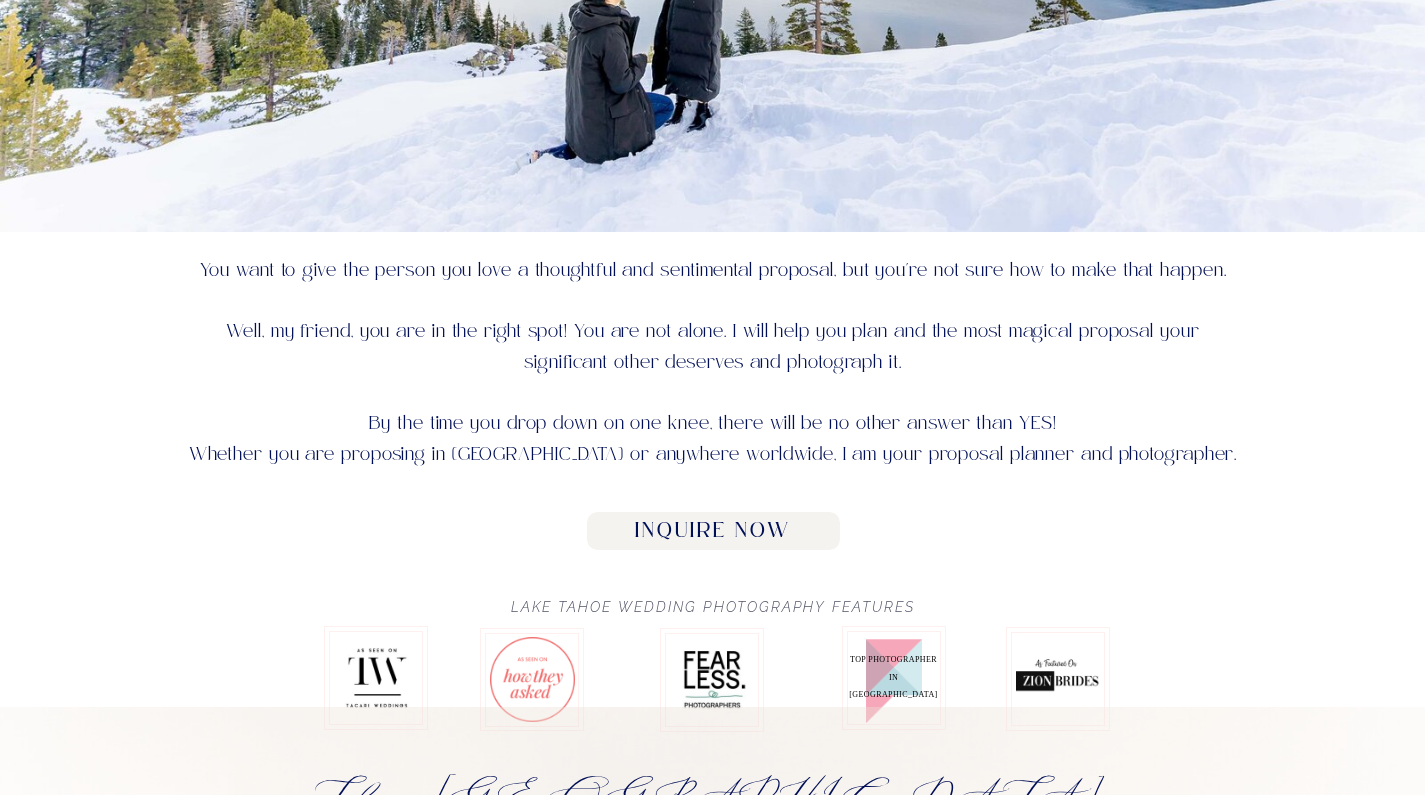 scroll, scrollTop: 923, scrollLeft: 0, axis: vertical 